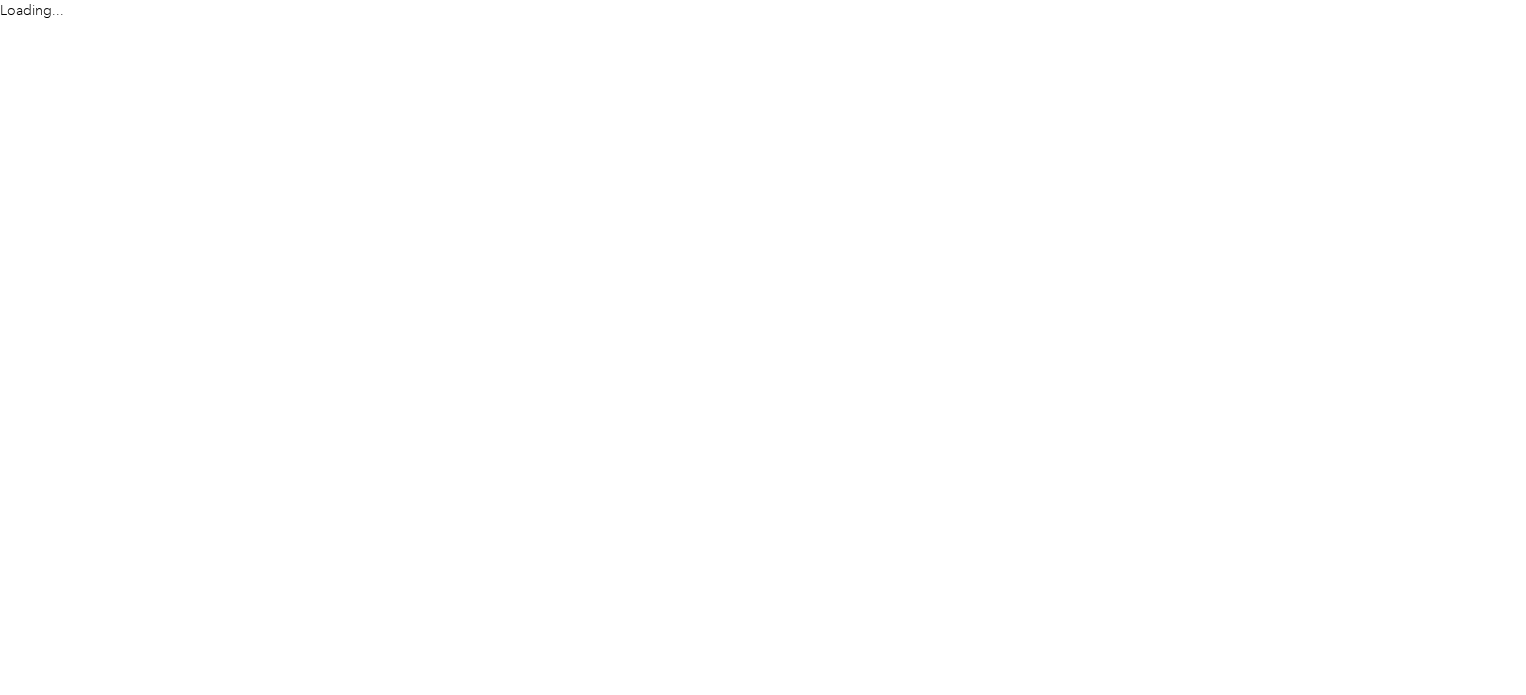 scroll, scrollTop: 0, scrollLeft: 0, axis: both 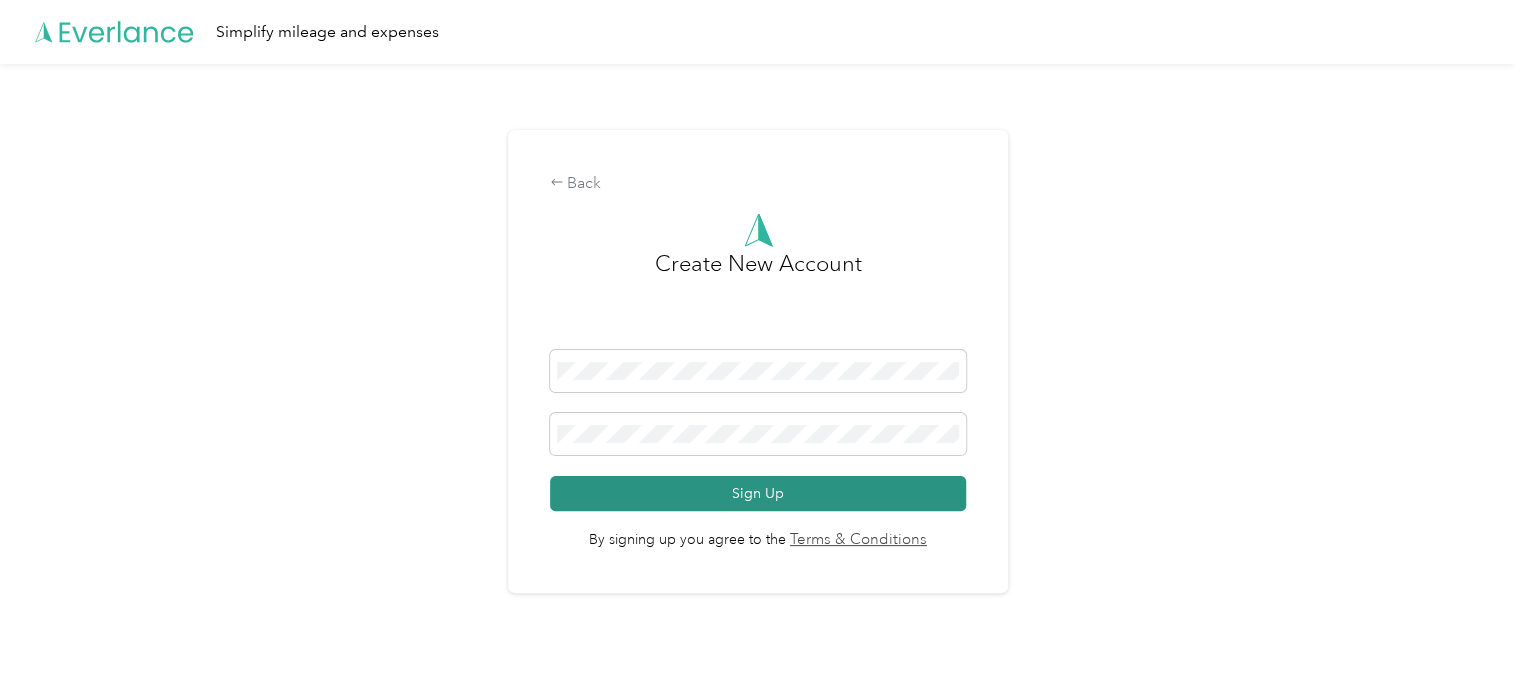 click on "Sign Up" at bounding box center (758, 493) 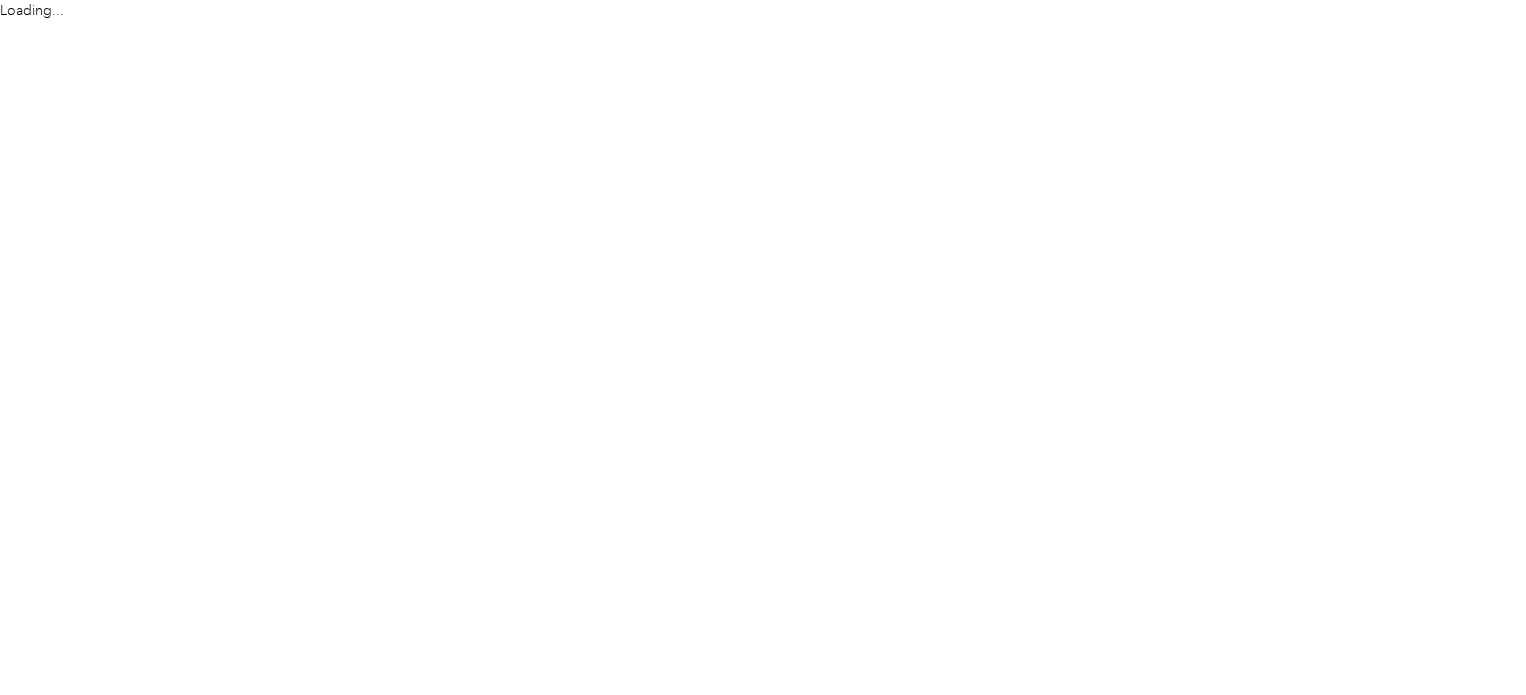 scroll, scrollTop: 0, scrollLeft: 0, axis: both 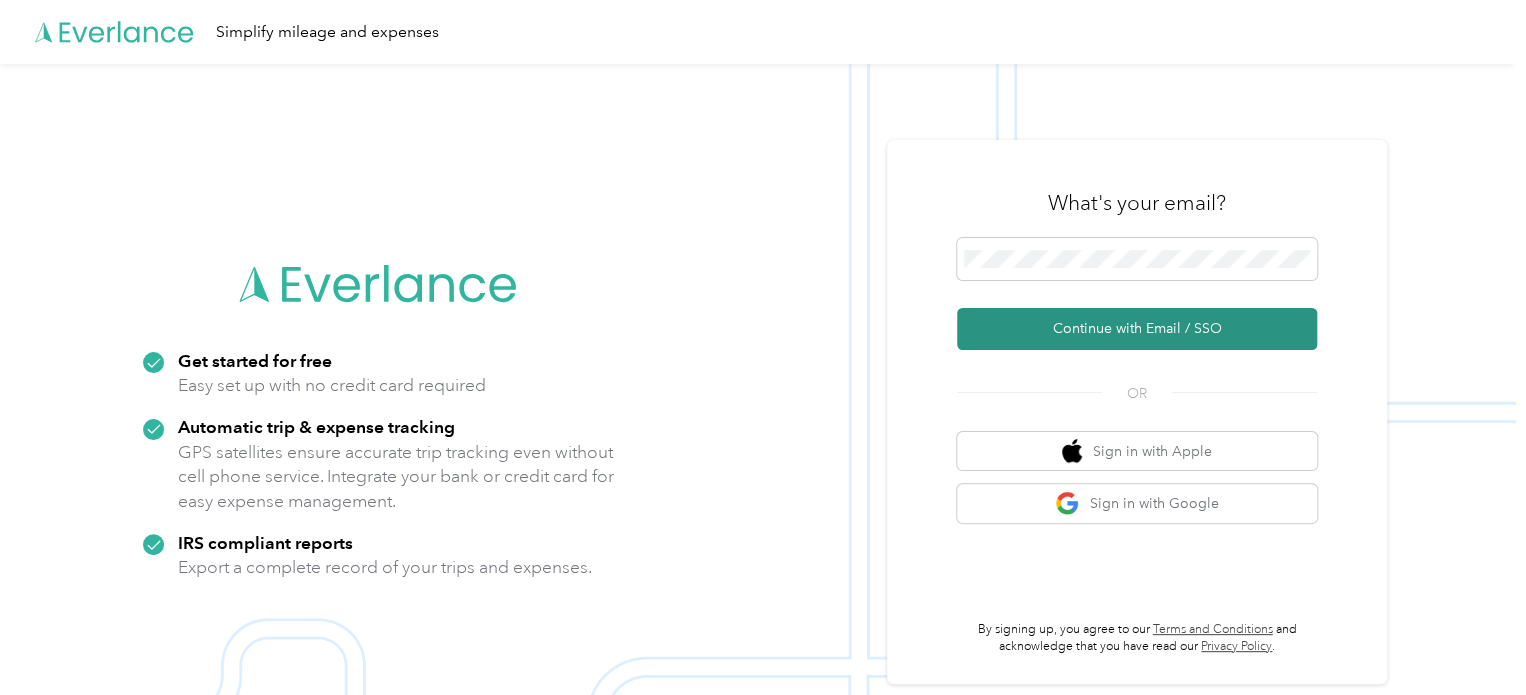 click on "Continue with Email / SSO" at bounding box center [1137, 329] 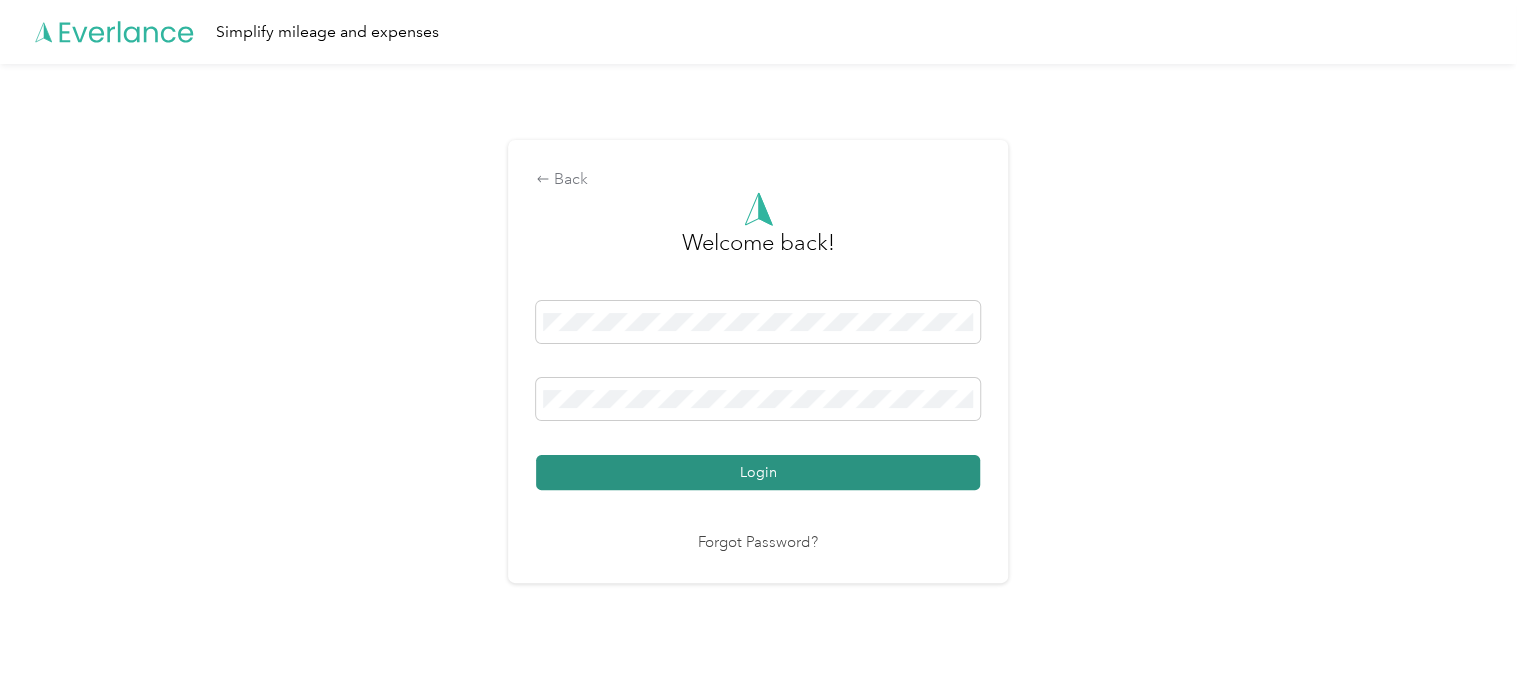 click on "Login" at bounding box center (758, 472) 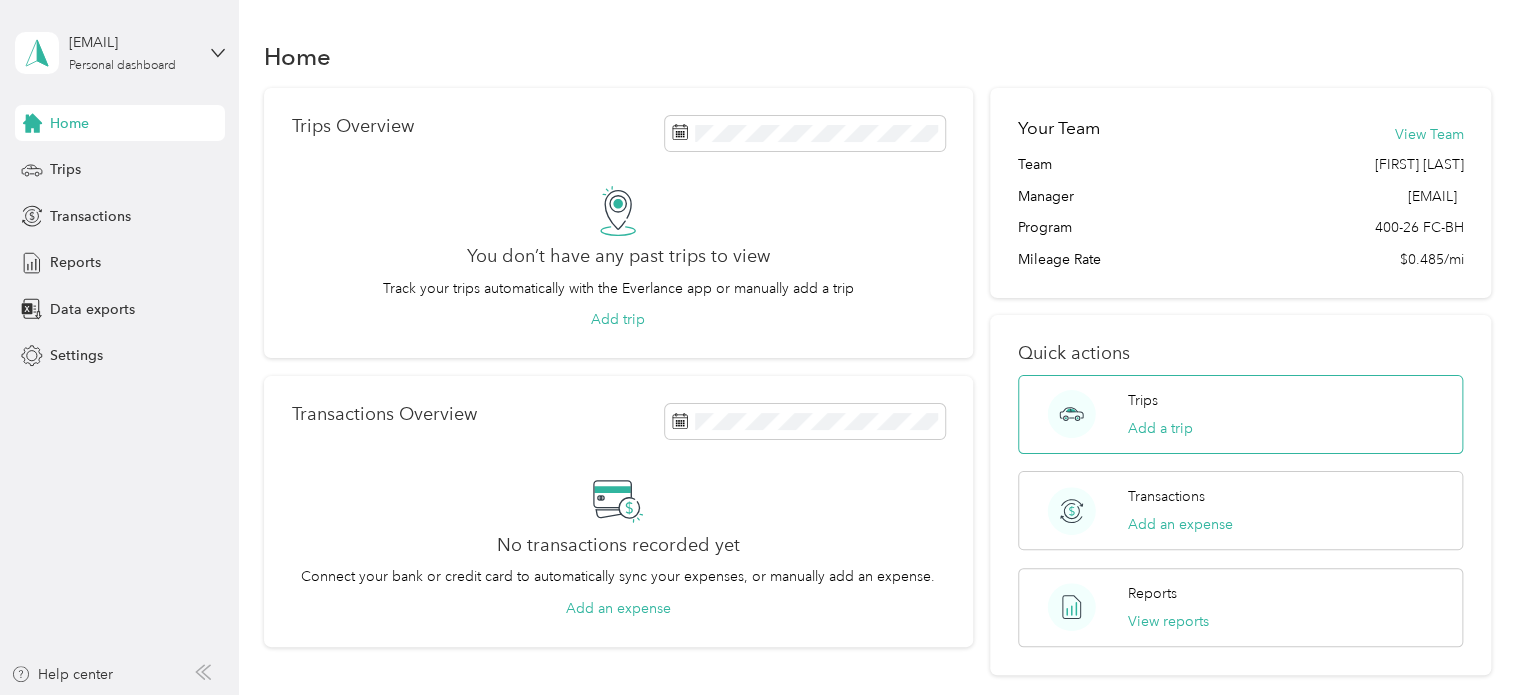 click on "Trips Add a trip" at bounding box center [1240, 414] 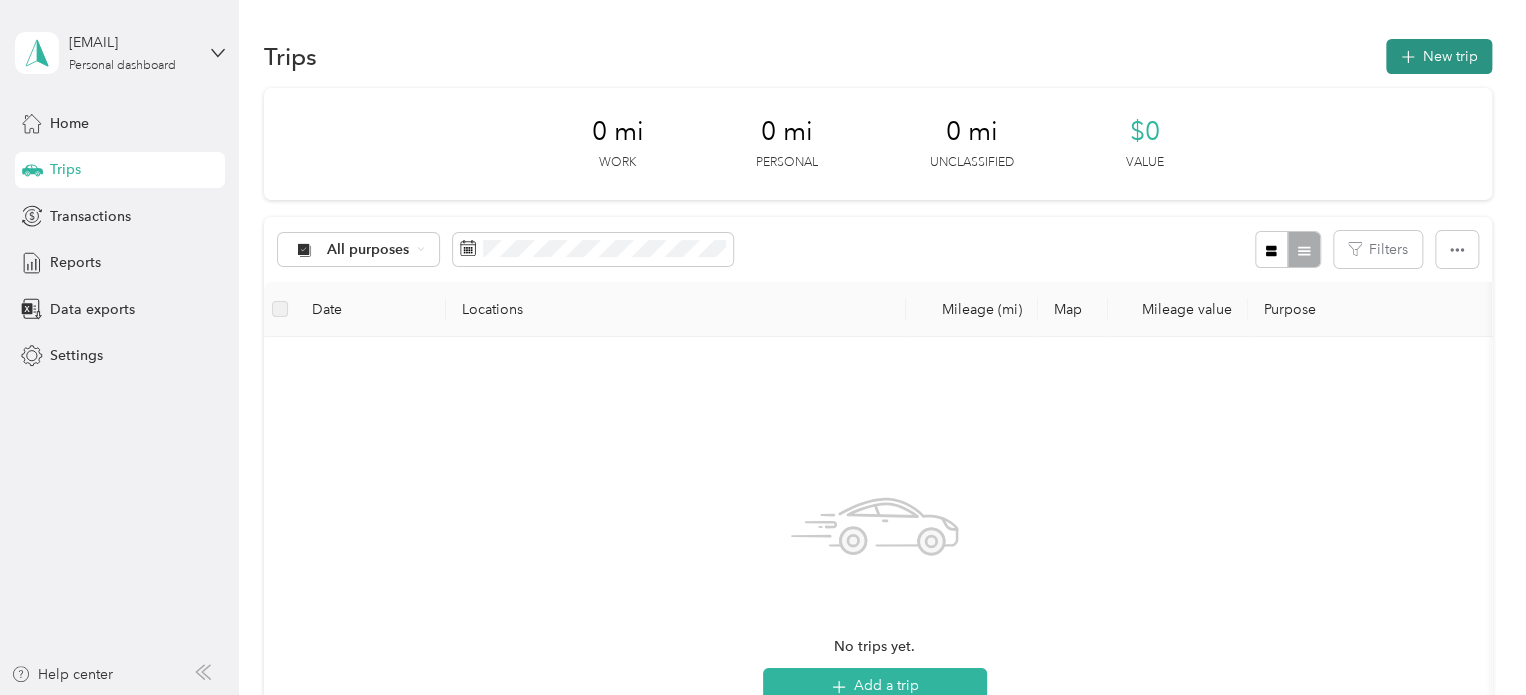 click on "New trip" at bounding box center (1439, 56) 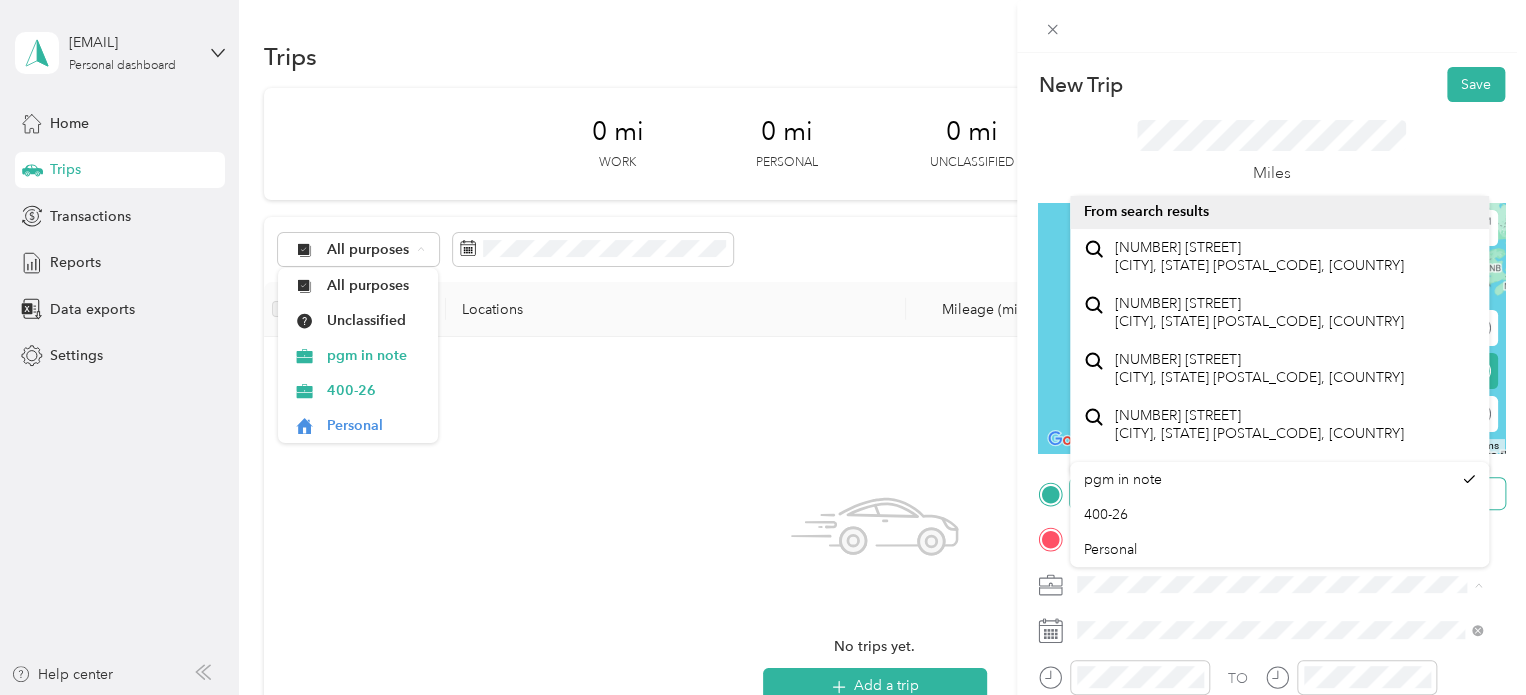 scroll, scrollTop: 0, scrollLeft: 0, axis: both 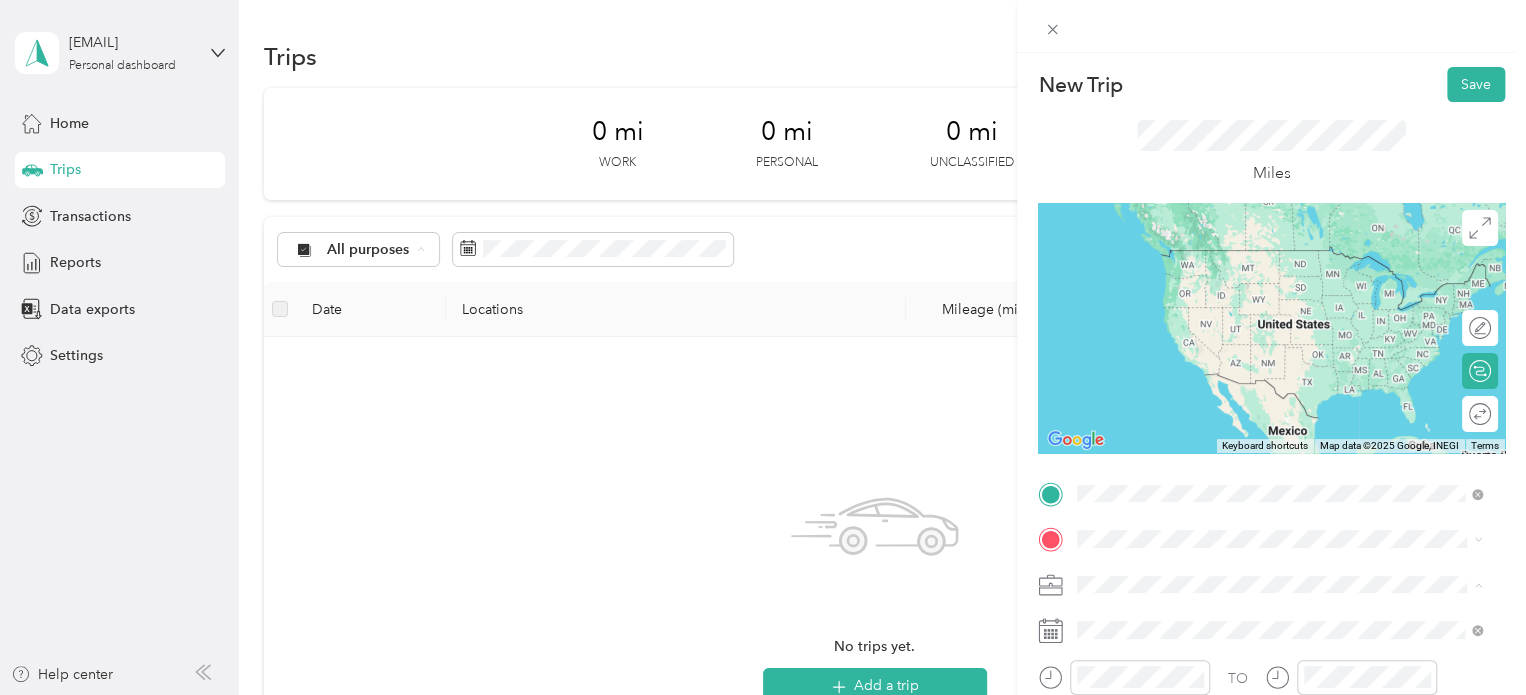 click on "New Trip Save This trip cannot be edited because it is either under review, approved, or paid. Contact your Team Manager to edit it. Miles ← Move left → Move right ↑ Move up ↓ Move down + Zoom in - Zoom out Home Jump left by 75% End Jump right by 75% Page Up Jump up by 75% Page Down Jump down by 75% Keyboard shortcuts Map Data Map data ©2025 Google, INEGI Map data ©2025 Google, INEGI 1000 km  Click to toggle between metric and imperial units Terms Report a map error Edit route Calculate route Round trip TO Add photo" at bounding box center [1271, 514] 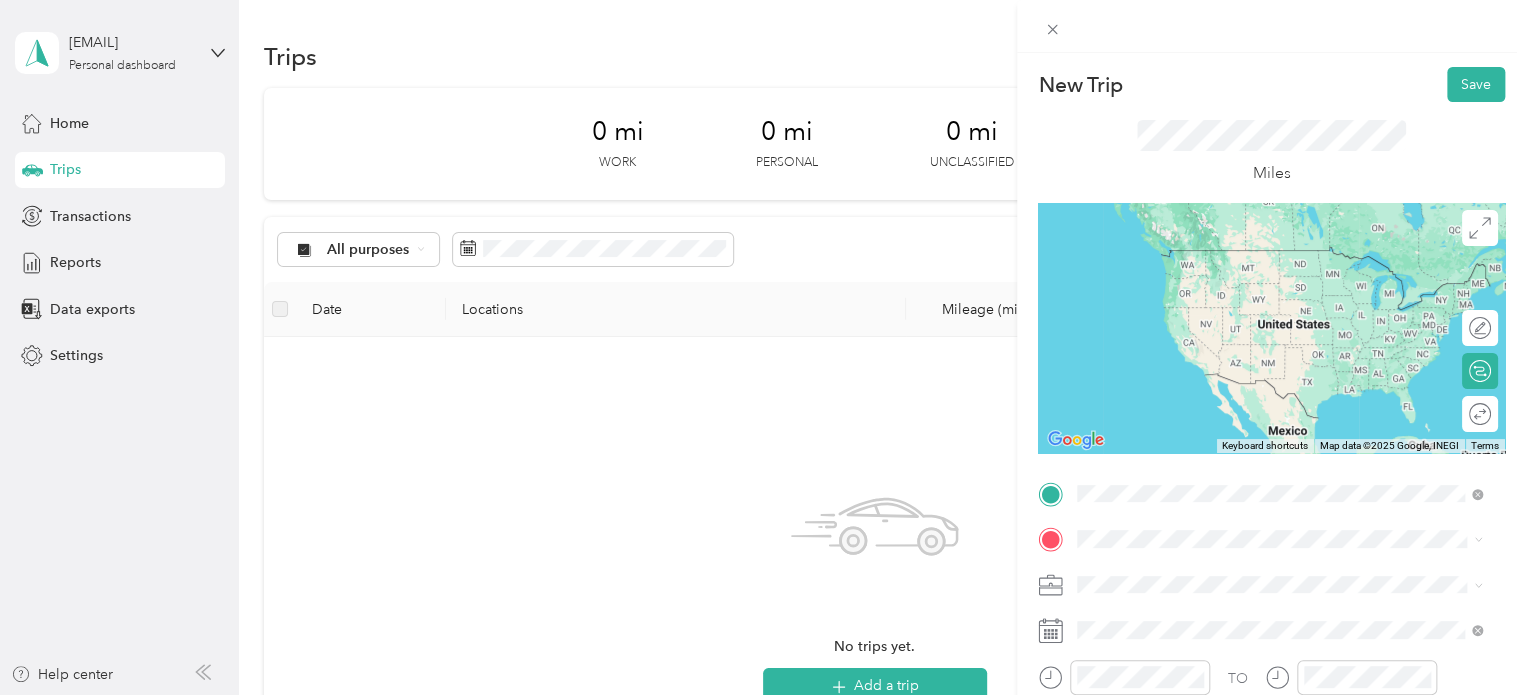 click on "185 East Main Street
Benton Harbor, Michigan 49022, United States" at bounding box center [1259, 279] 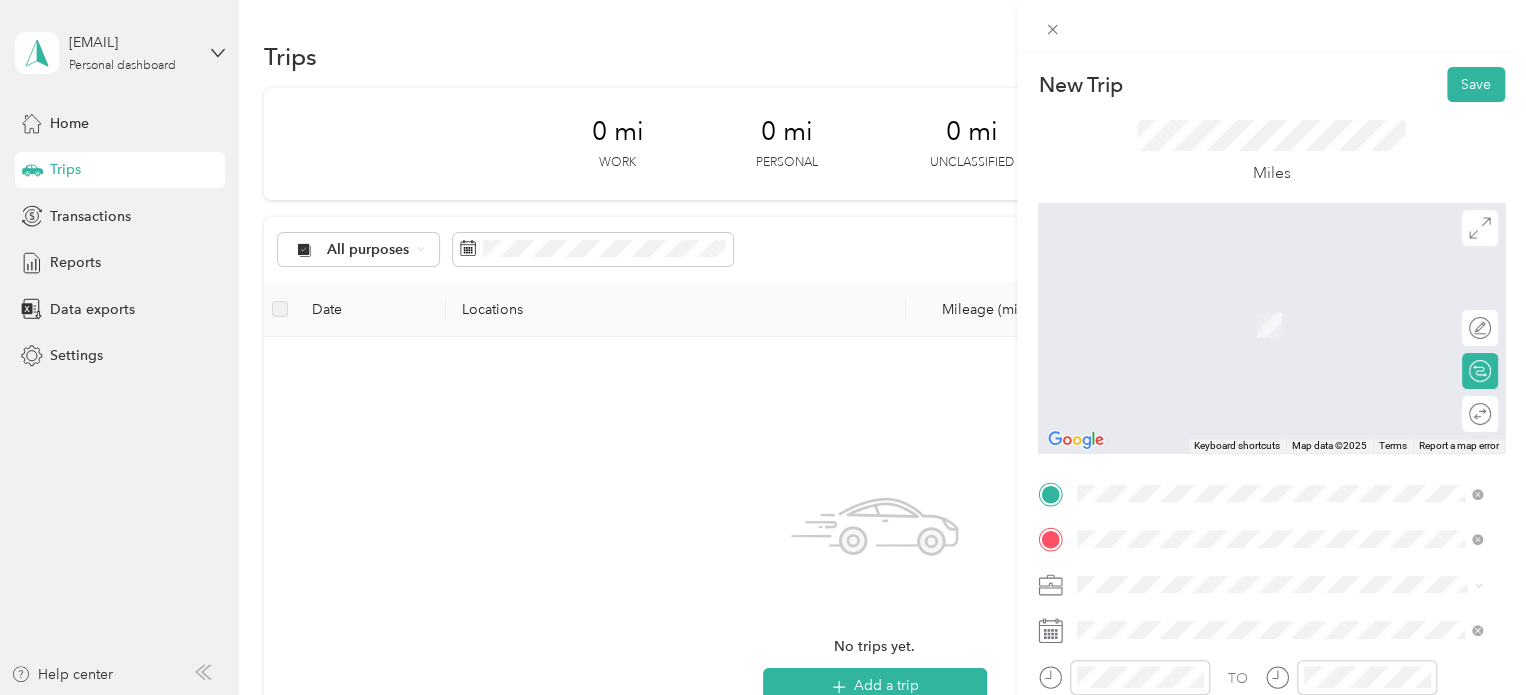 click on "360 Division Avenue South
Grand Rapids, Michigan 49503, United States" at bounding box center [1259, 381] 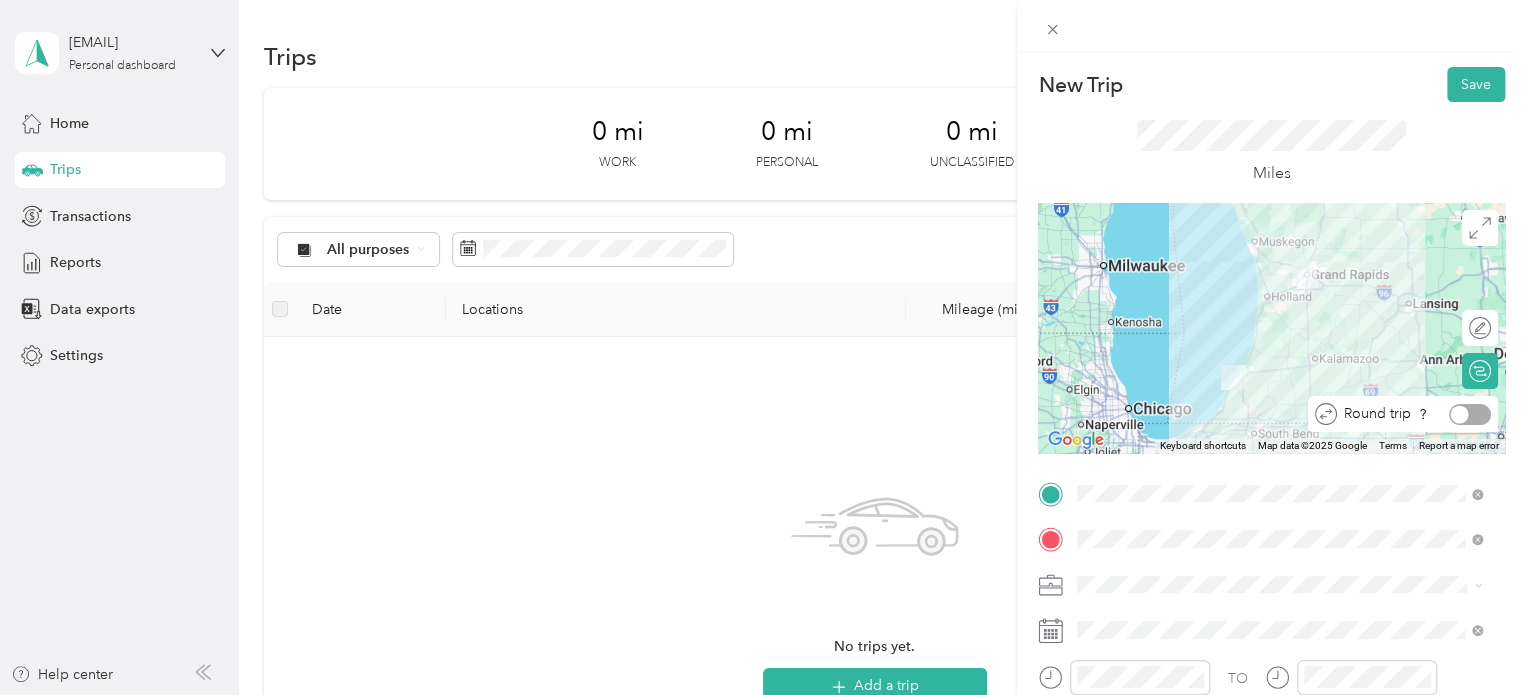 click at bounding box center (1470, 414) 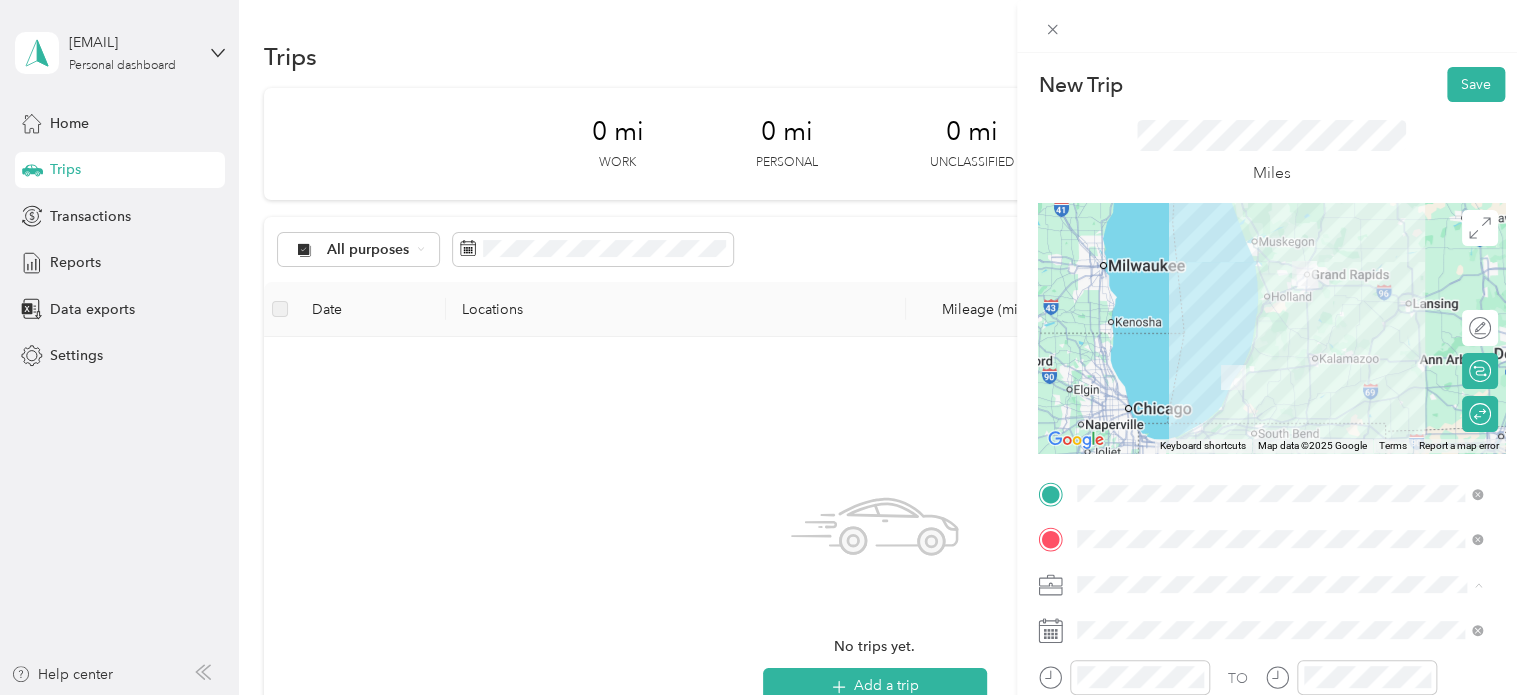 click on "400-26" at bounding box center (1106, 514) 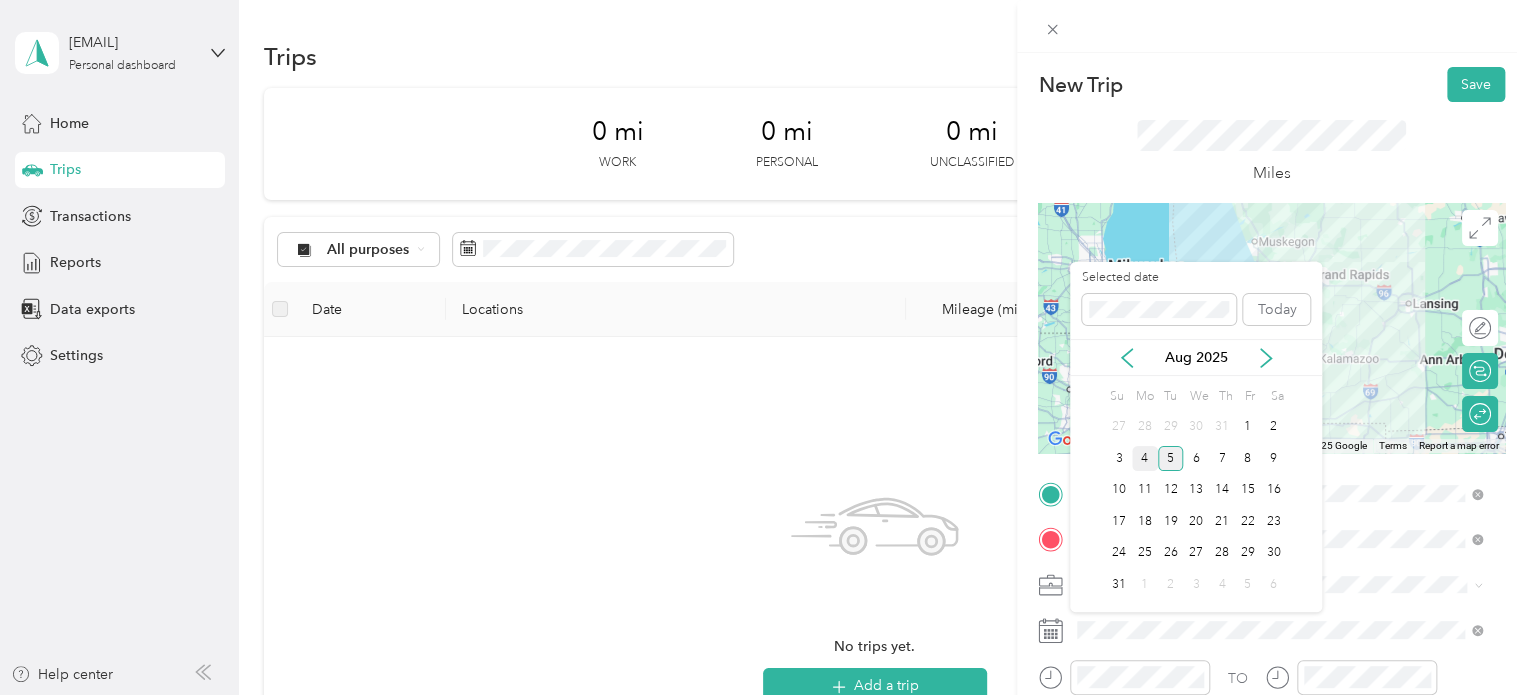 click on "4" at bounding box center [1145, 458] 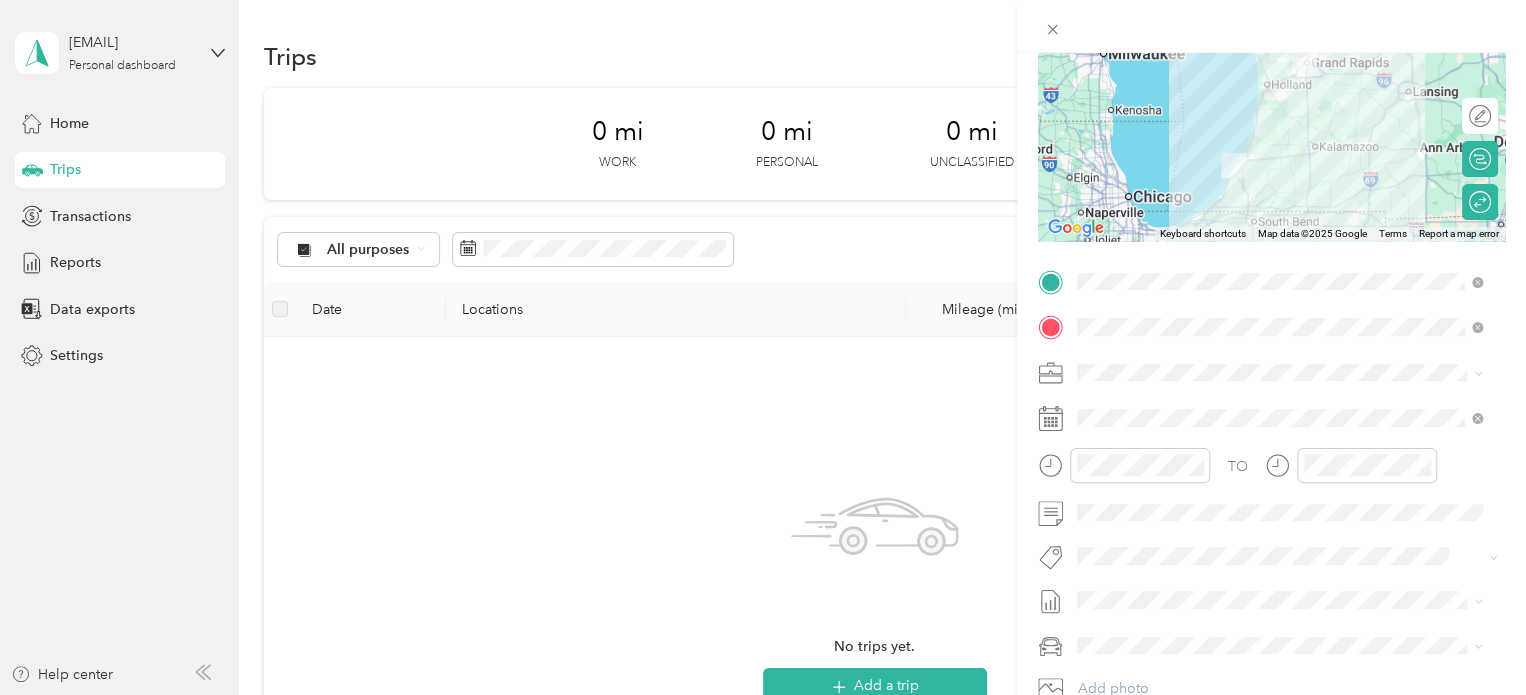 scroll, scrollTop: 212, scrollLeft: 0, axis: vertical 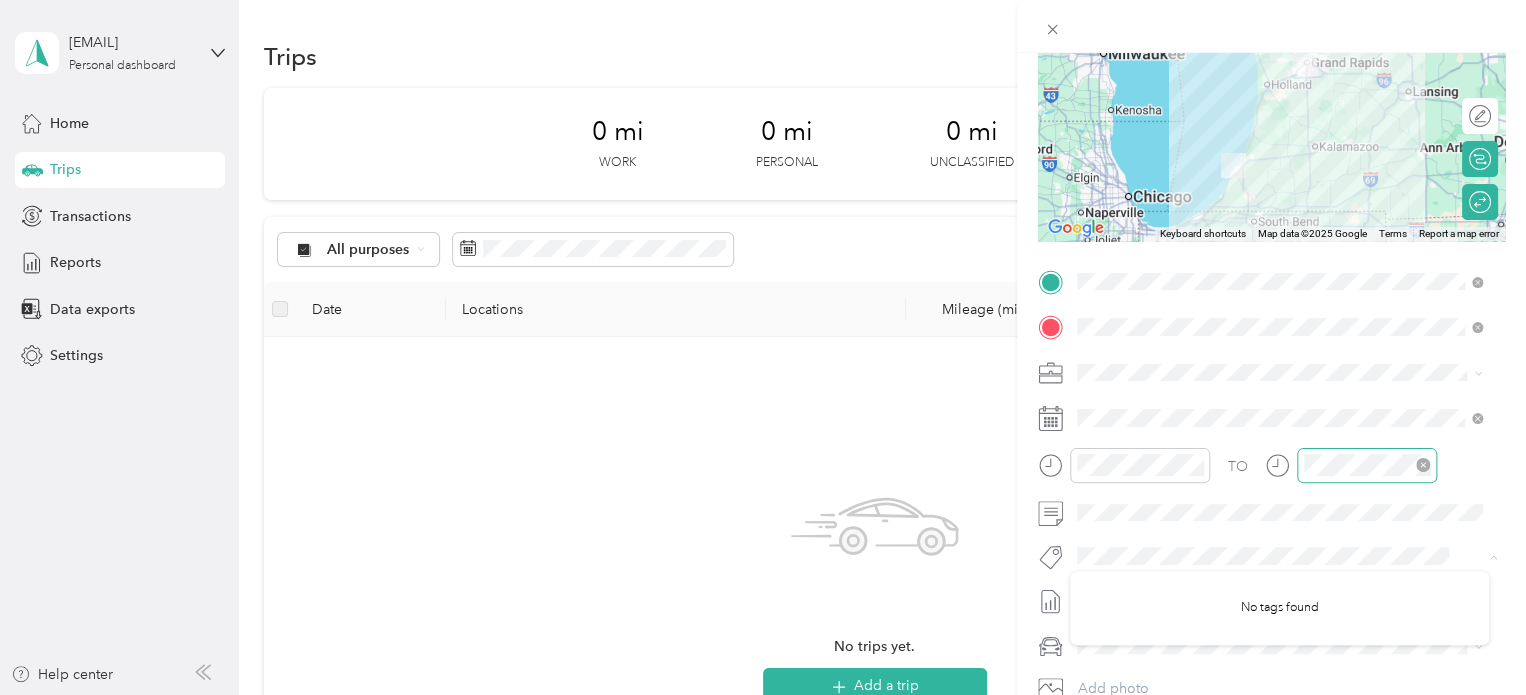 click 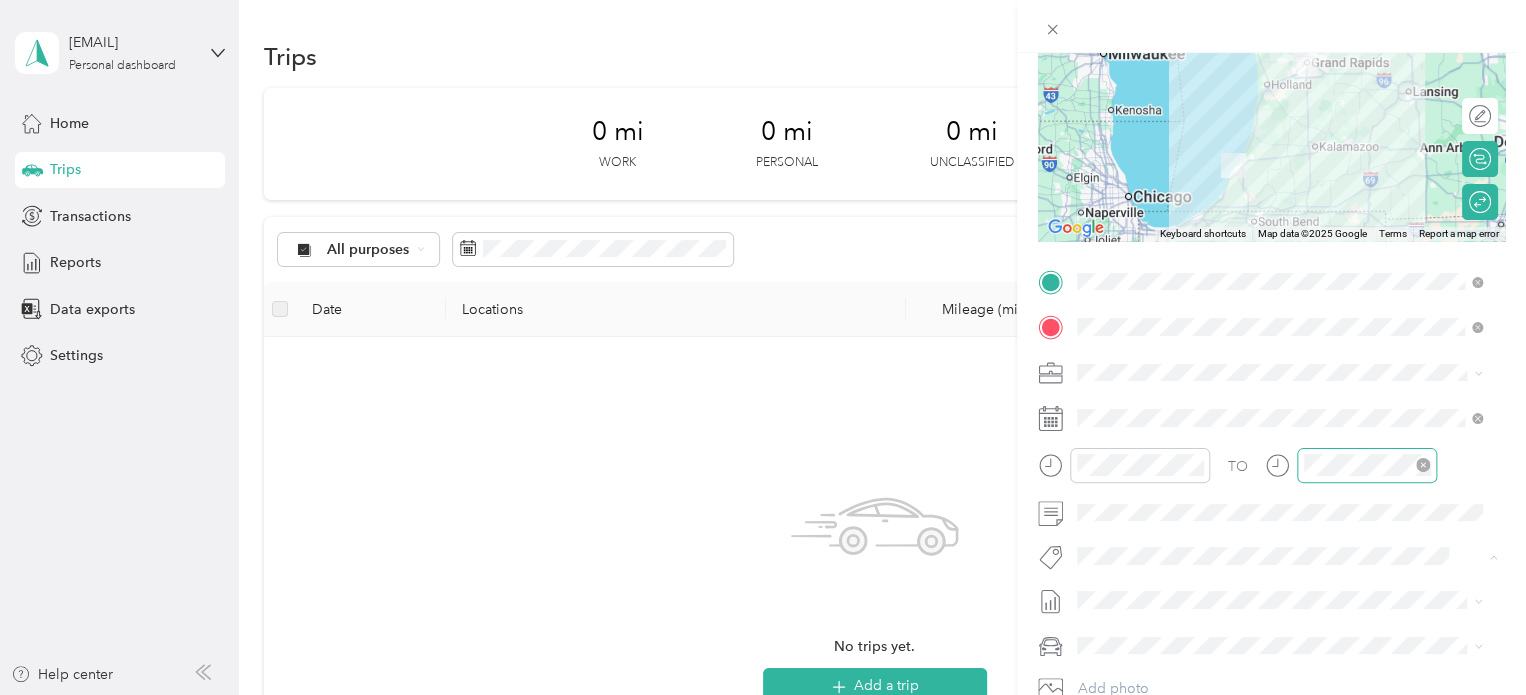 click 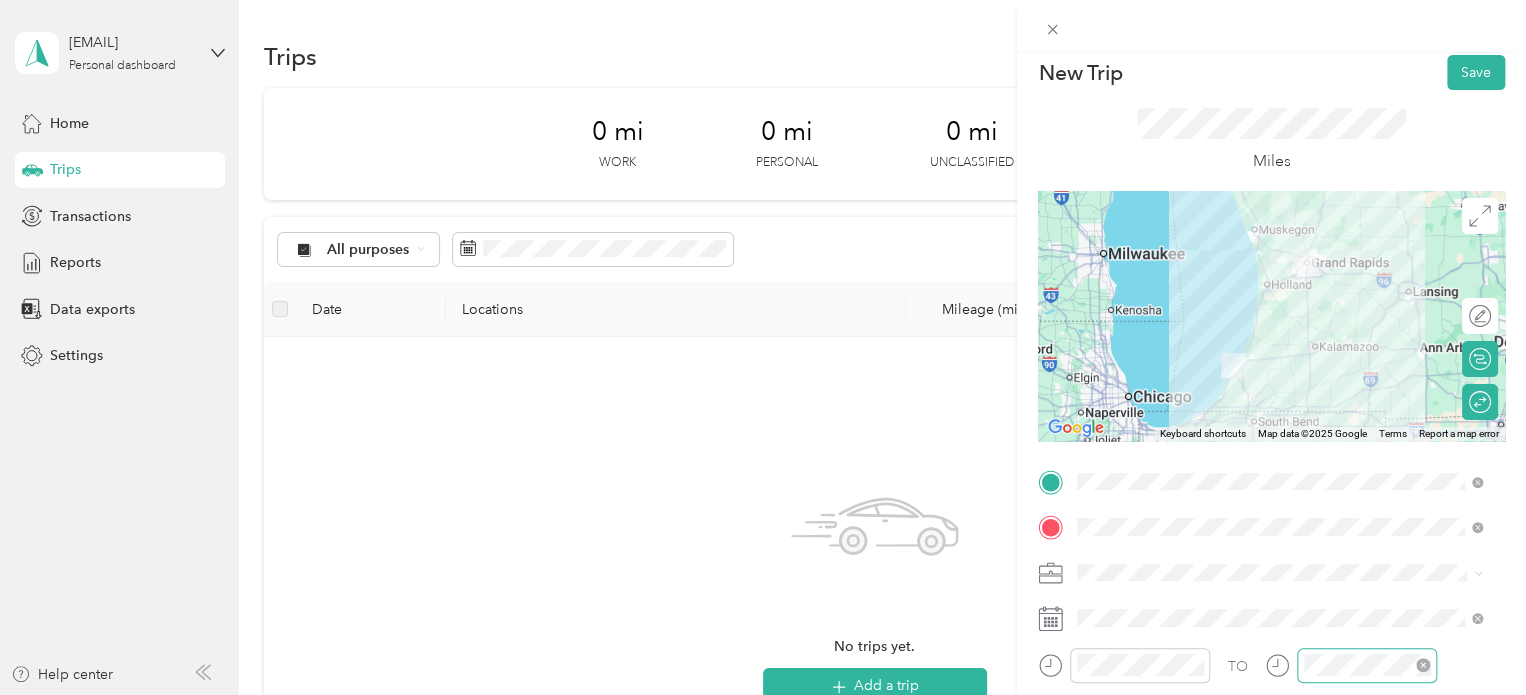 scroll, scrollTop: 0, scrollLeft: 0, axis: both 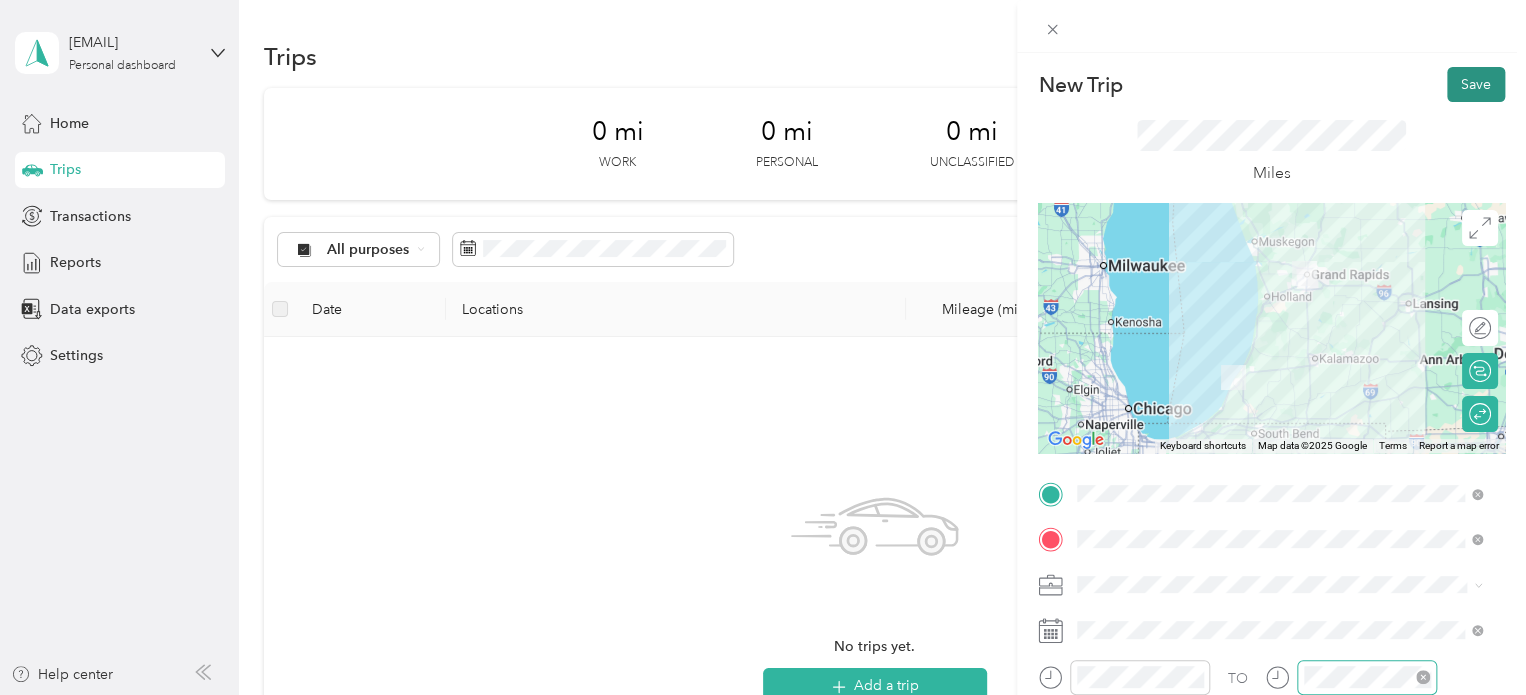 click on "Save" at bounding box center [1476, 84] 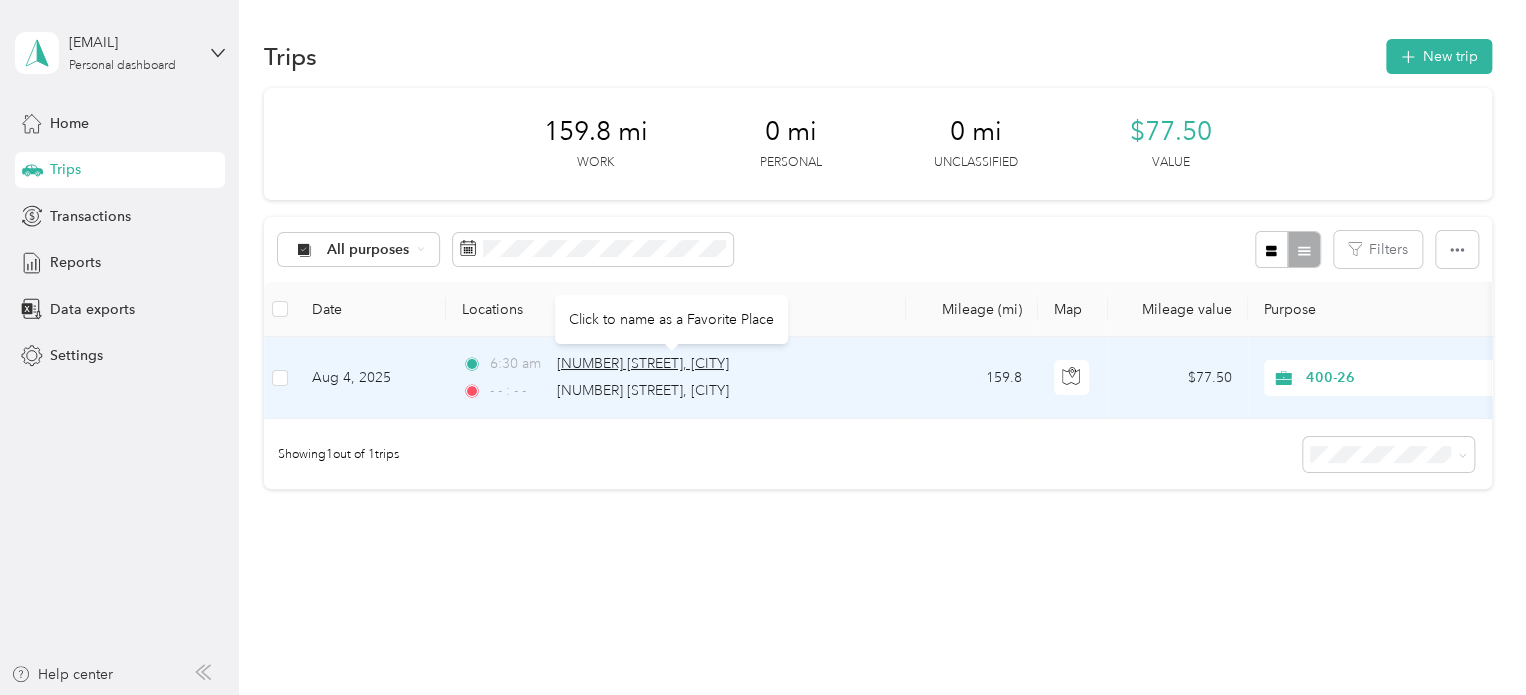 click on "185 East Main Street, Benton Harbor" at bounding box center [643, 363] 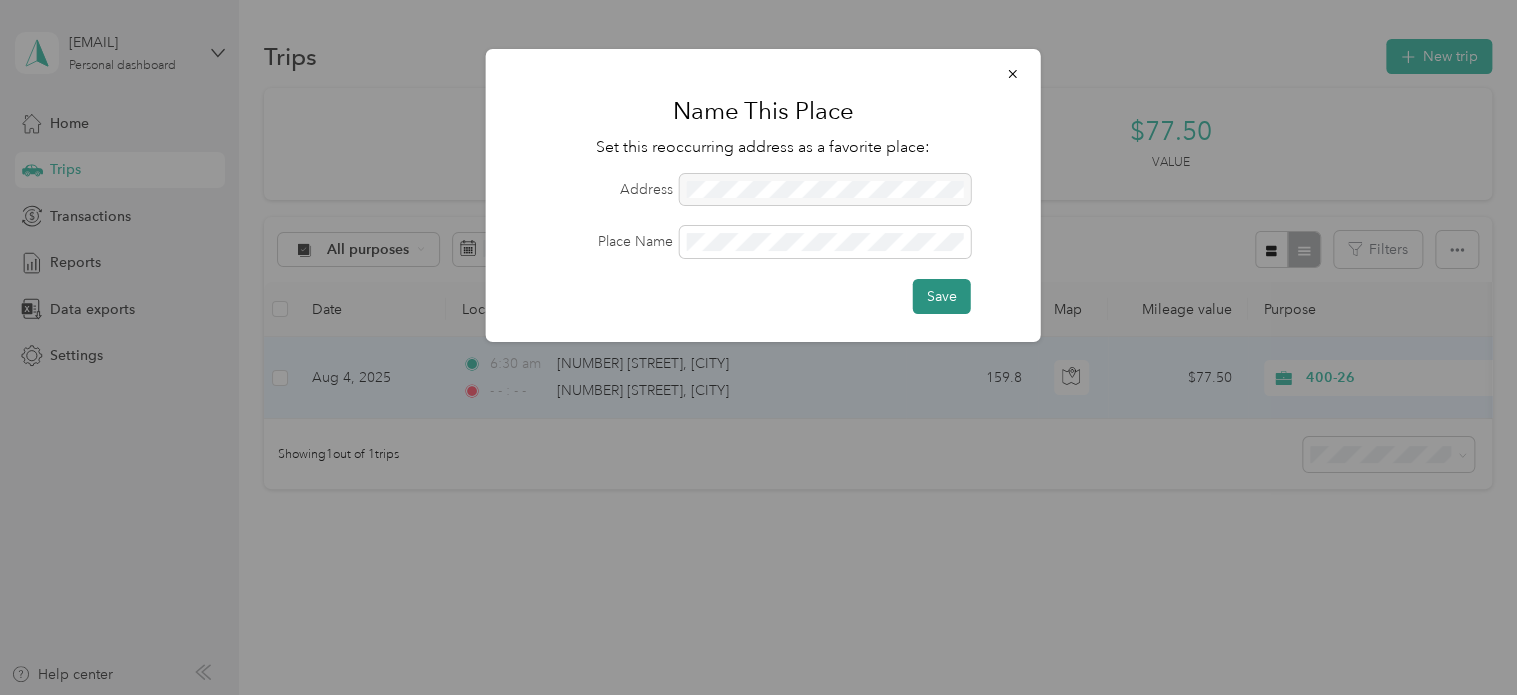 click on "Save" at bounding box center (942, 296) 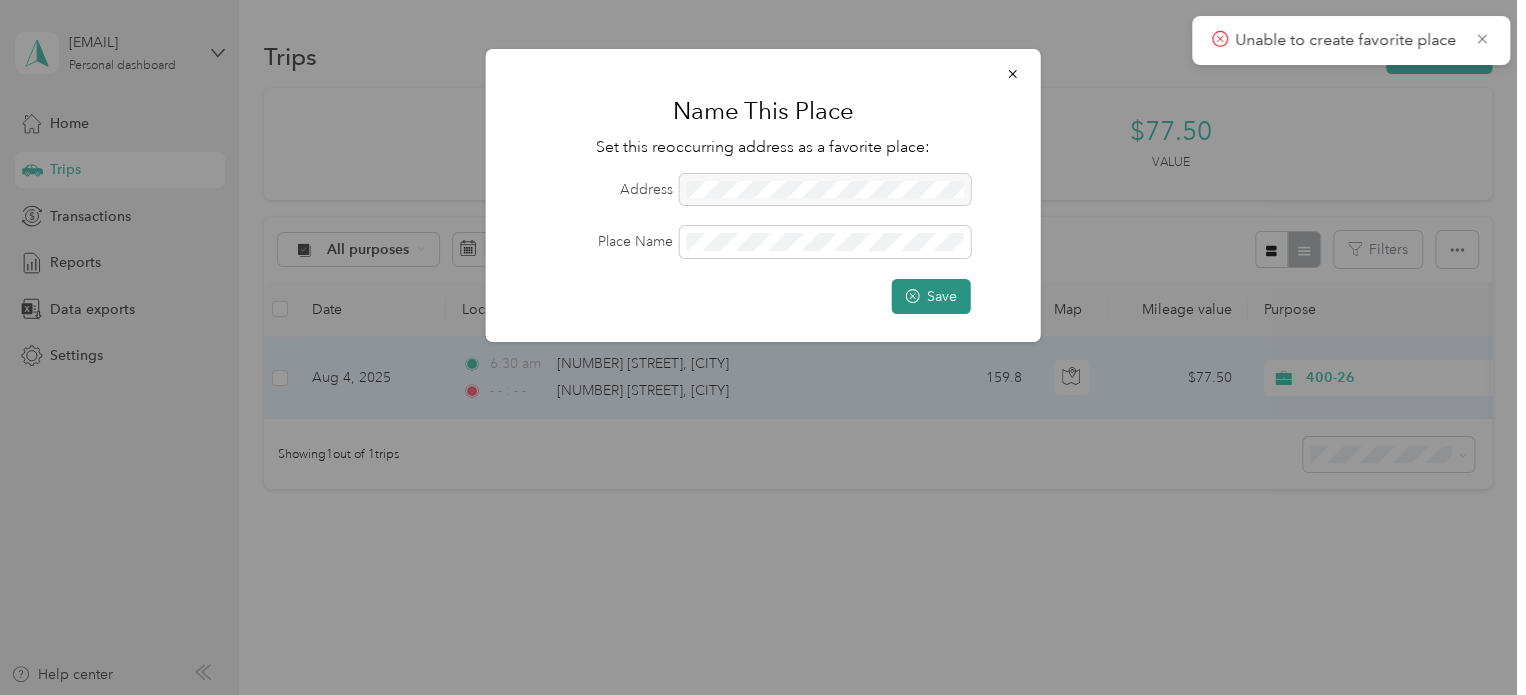 click on "Save" at bounding box center (931, 296) 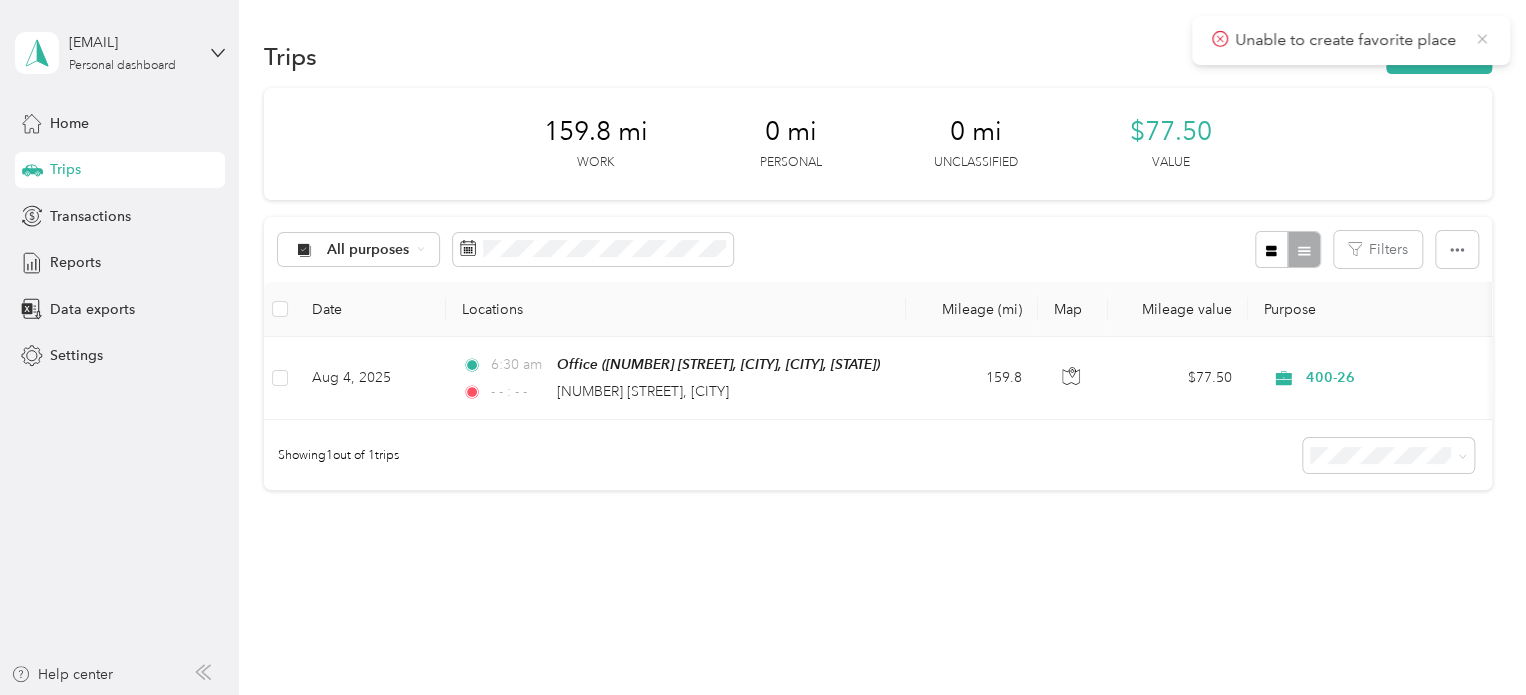click 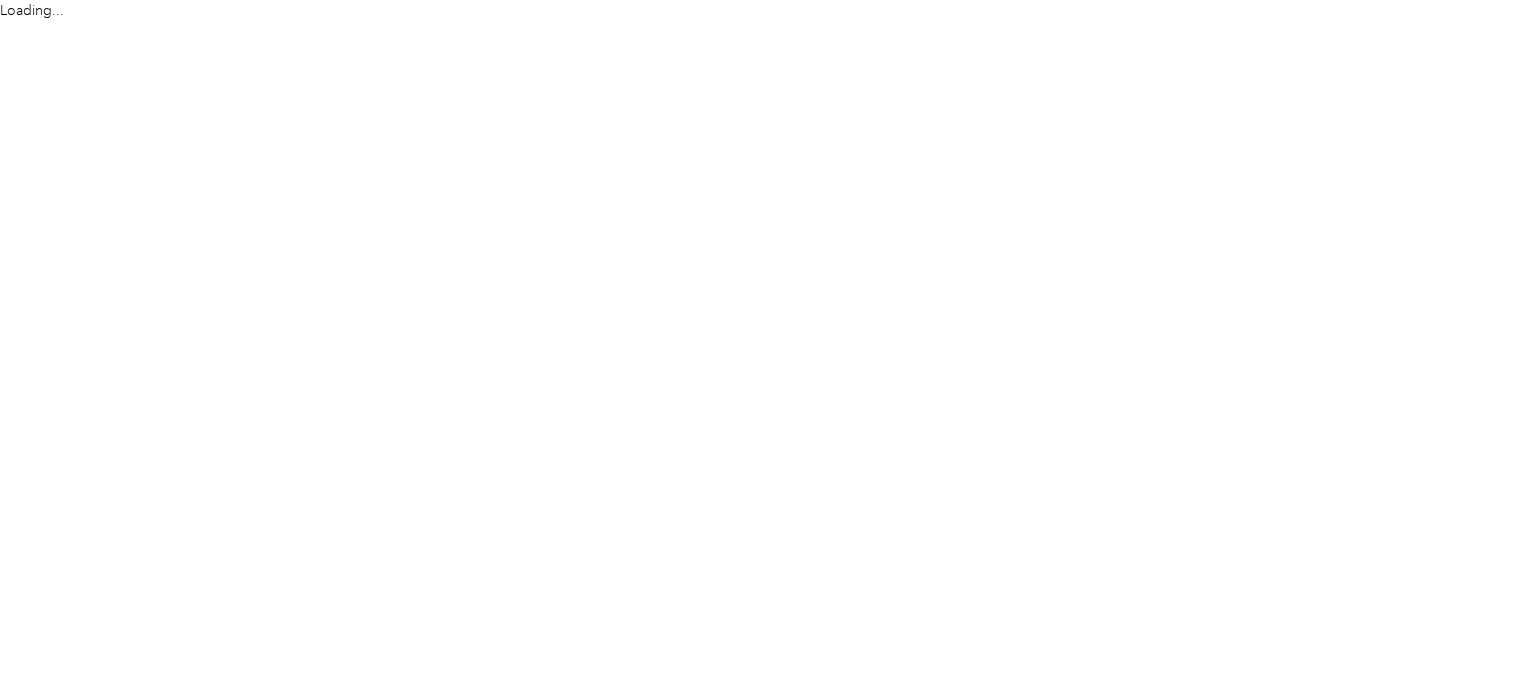 scroll, scrollTop: 0, scrollLeft: 0, axis: both 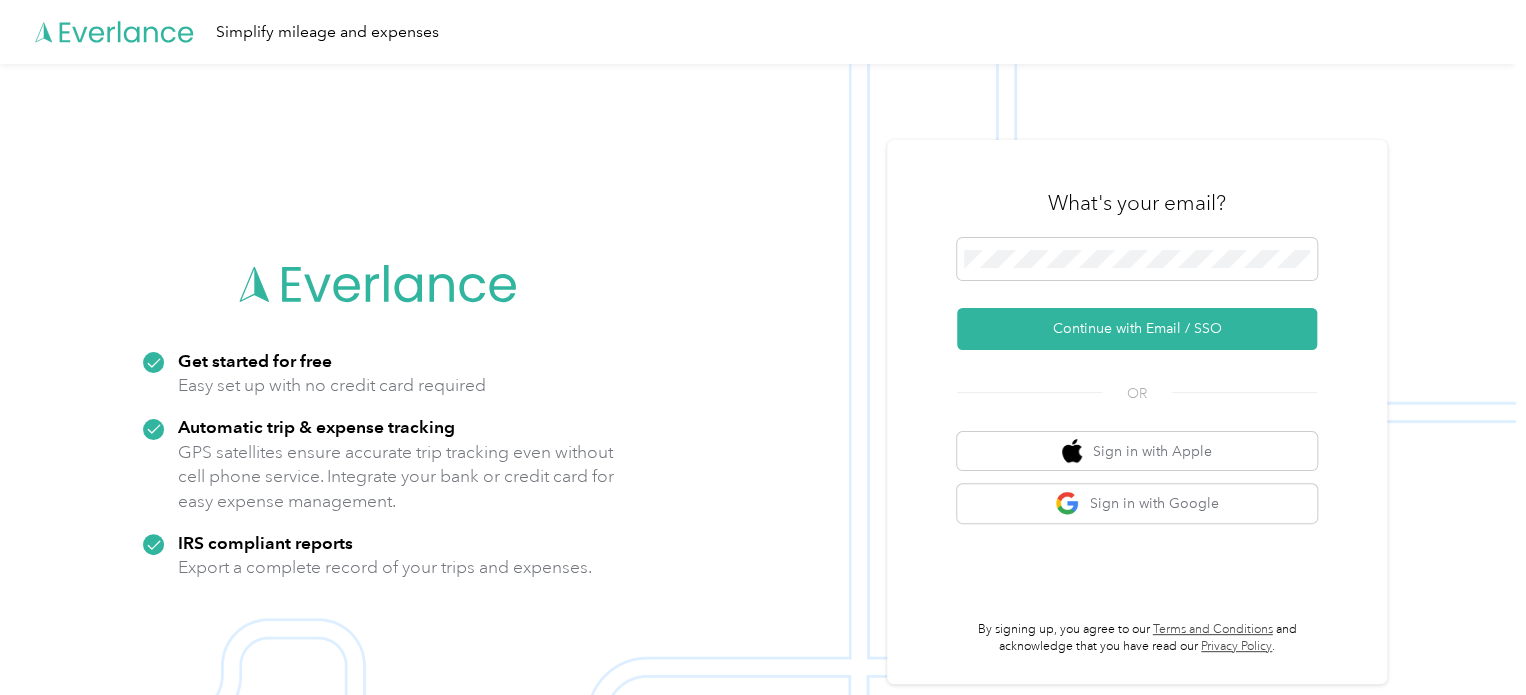 click 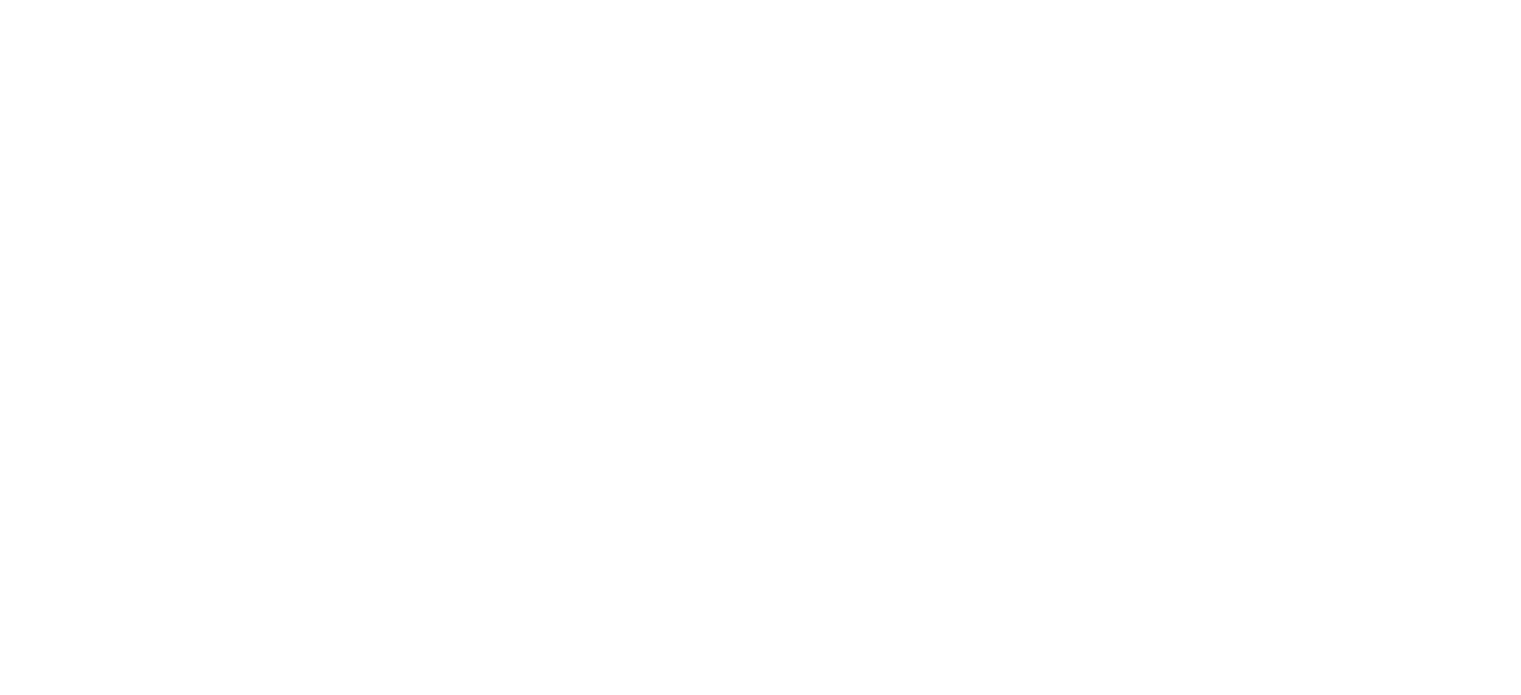 scroll, scrollTop: 0, scrollLeft: 0, axis: both 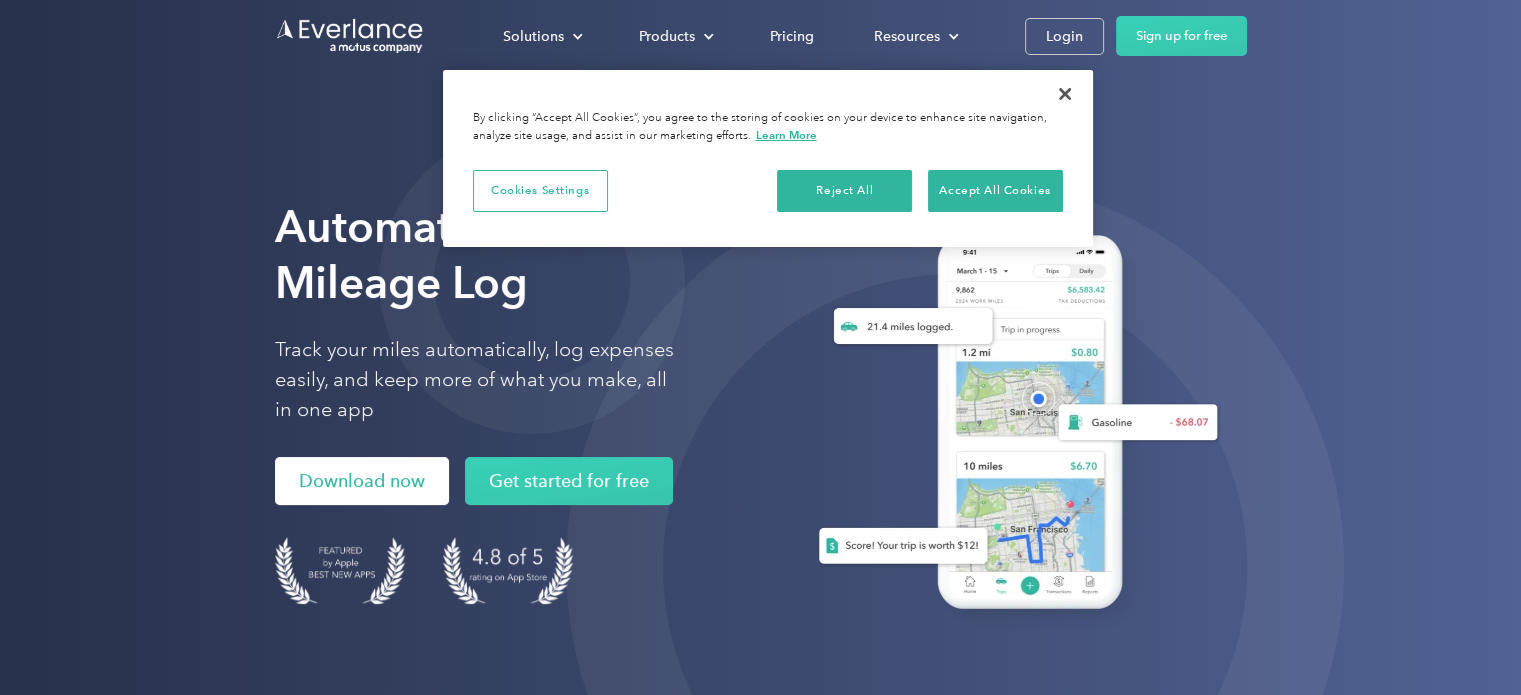 click on "Download now" at bounding box center [362, 481] 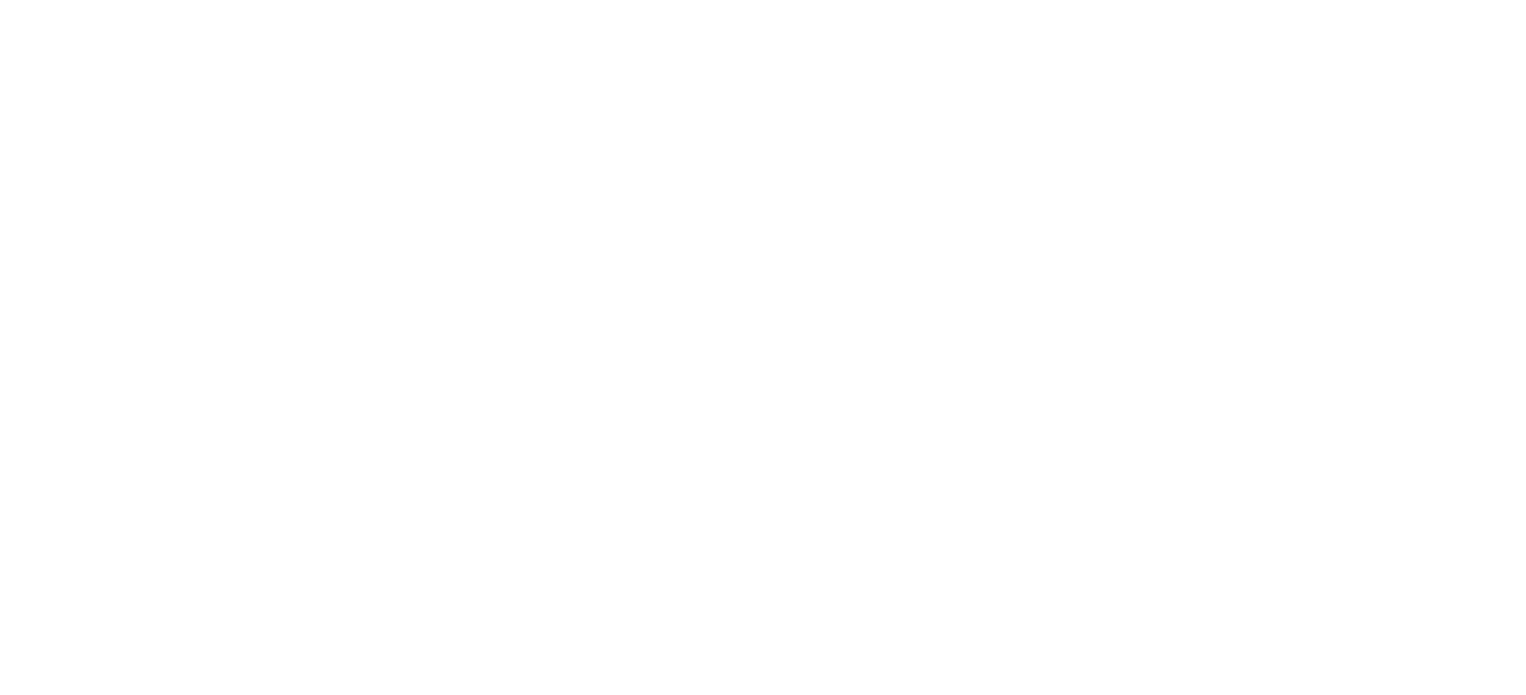 scroll, scrollTop: 0, scrollLeft: 0, axis: both 